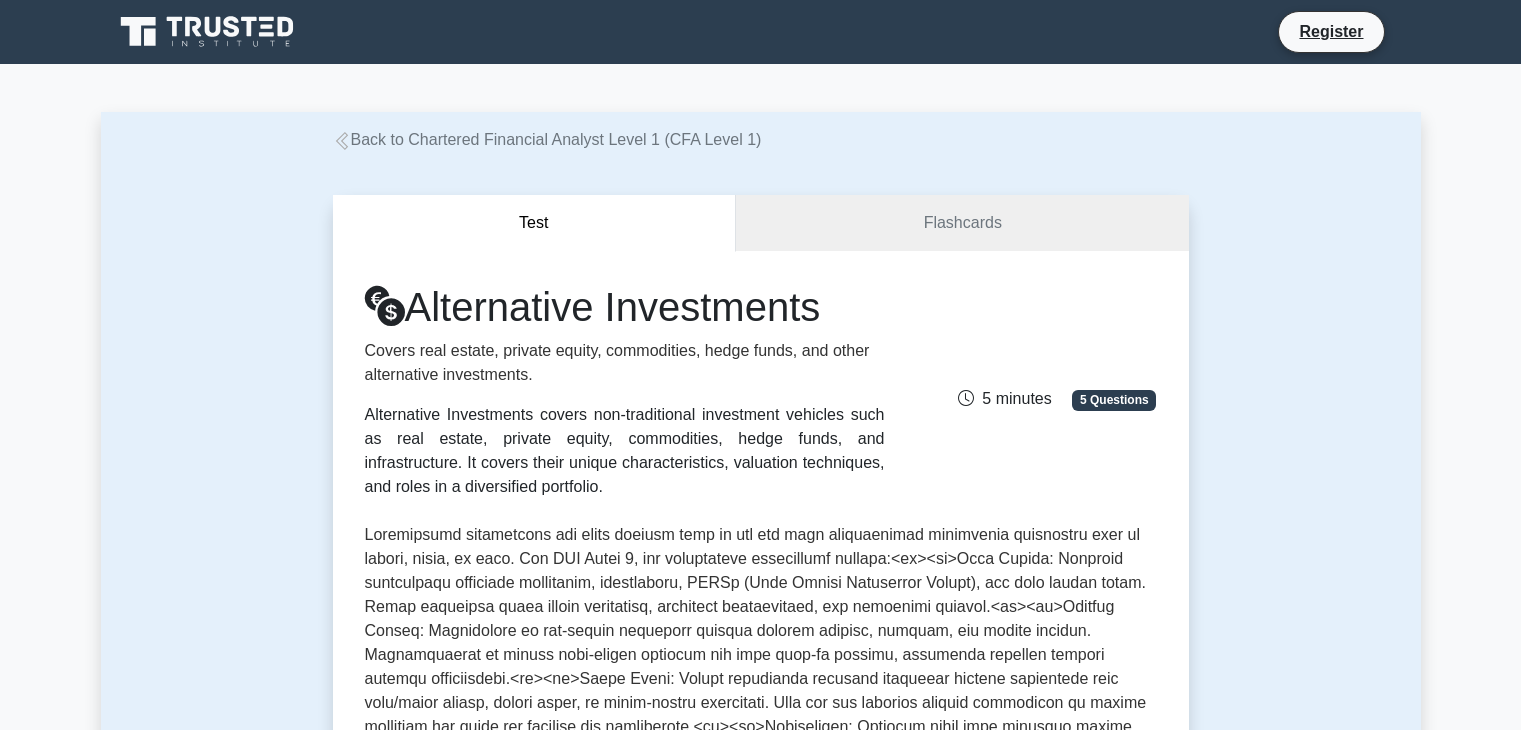 scroll, scrollTop: 0, scrollLeft: 0, axis: both 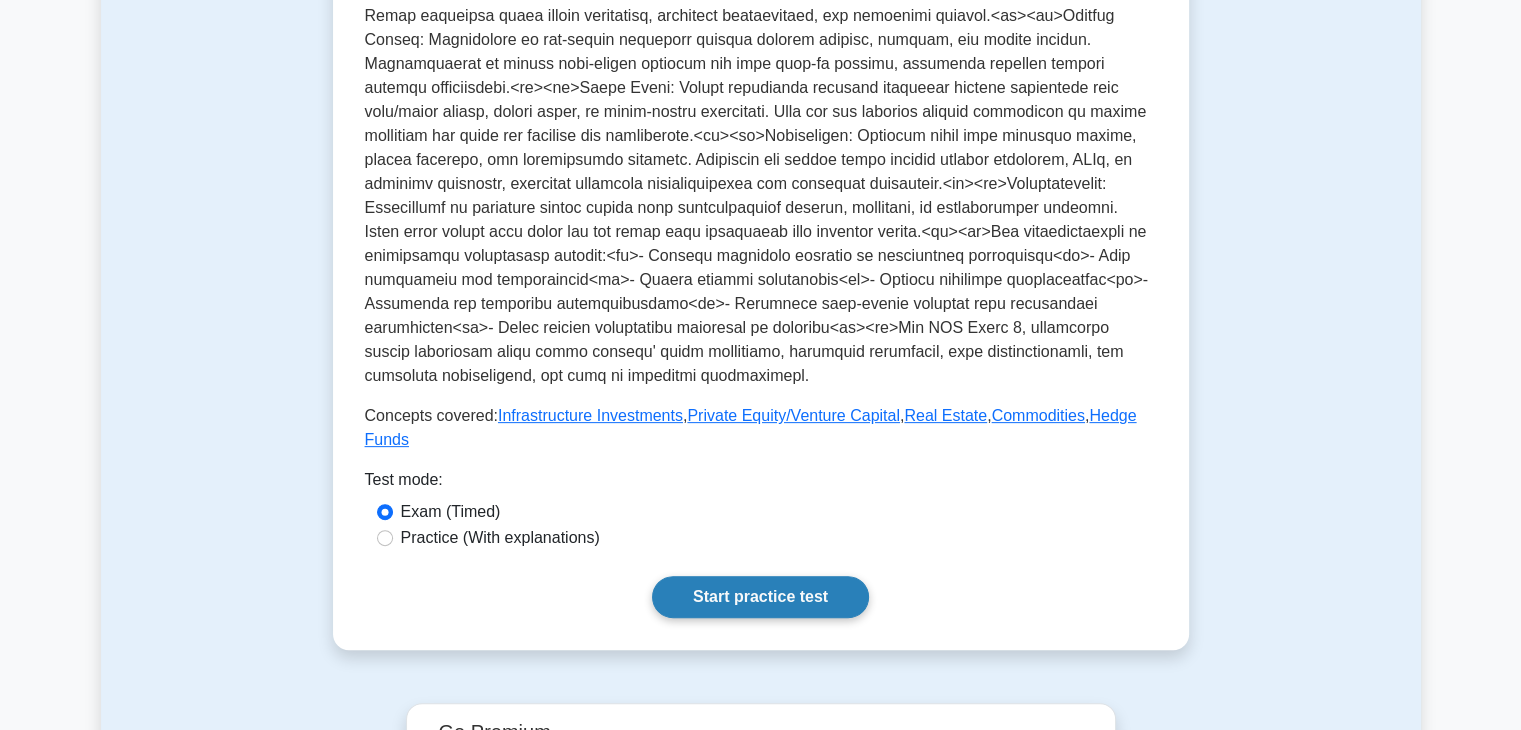 click on "Start practice test" at bounding box center (760, 597) 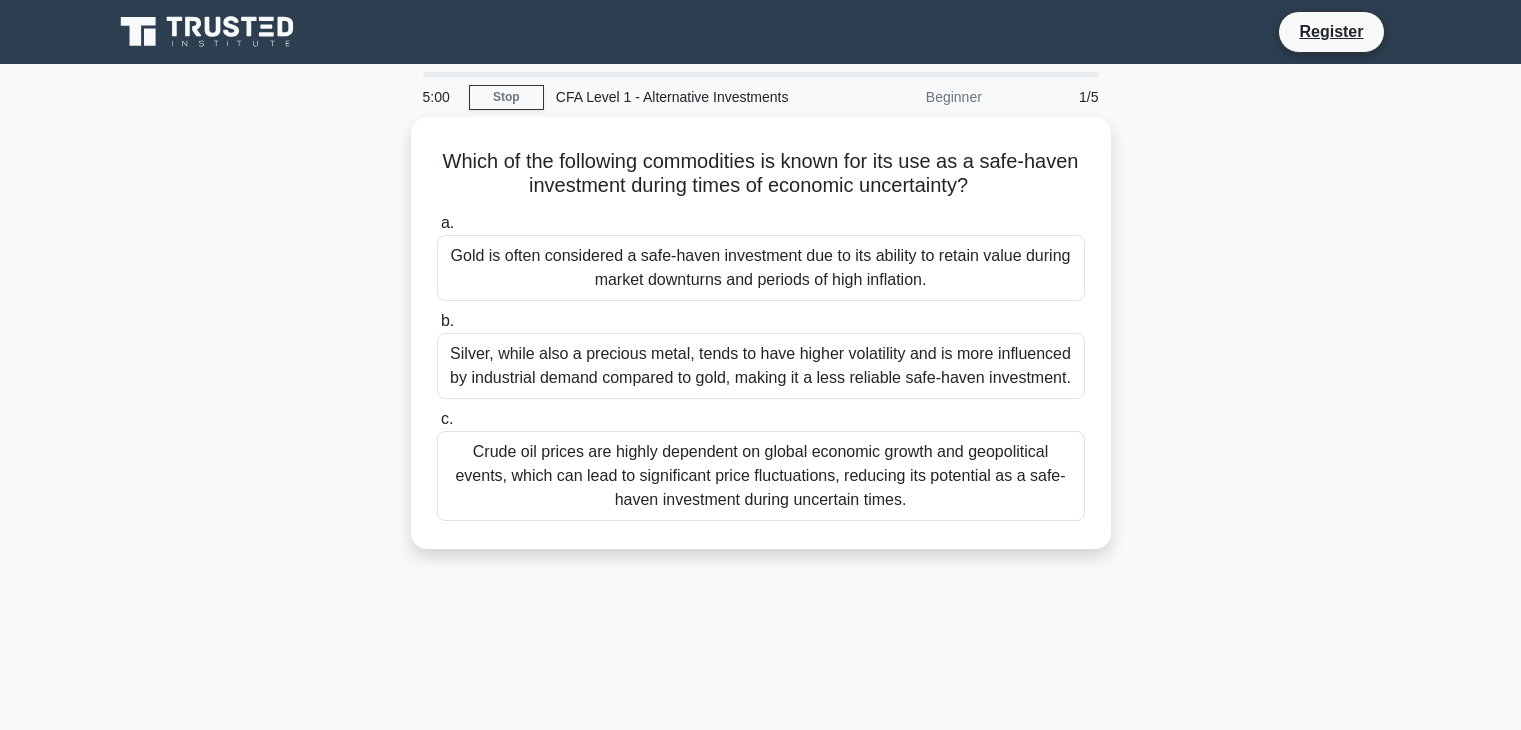 scroll, scrollTop: 0, scrollLeft: 0, axis: both 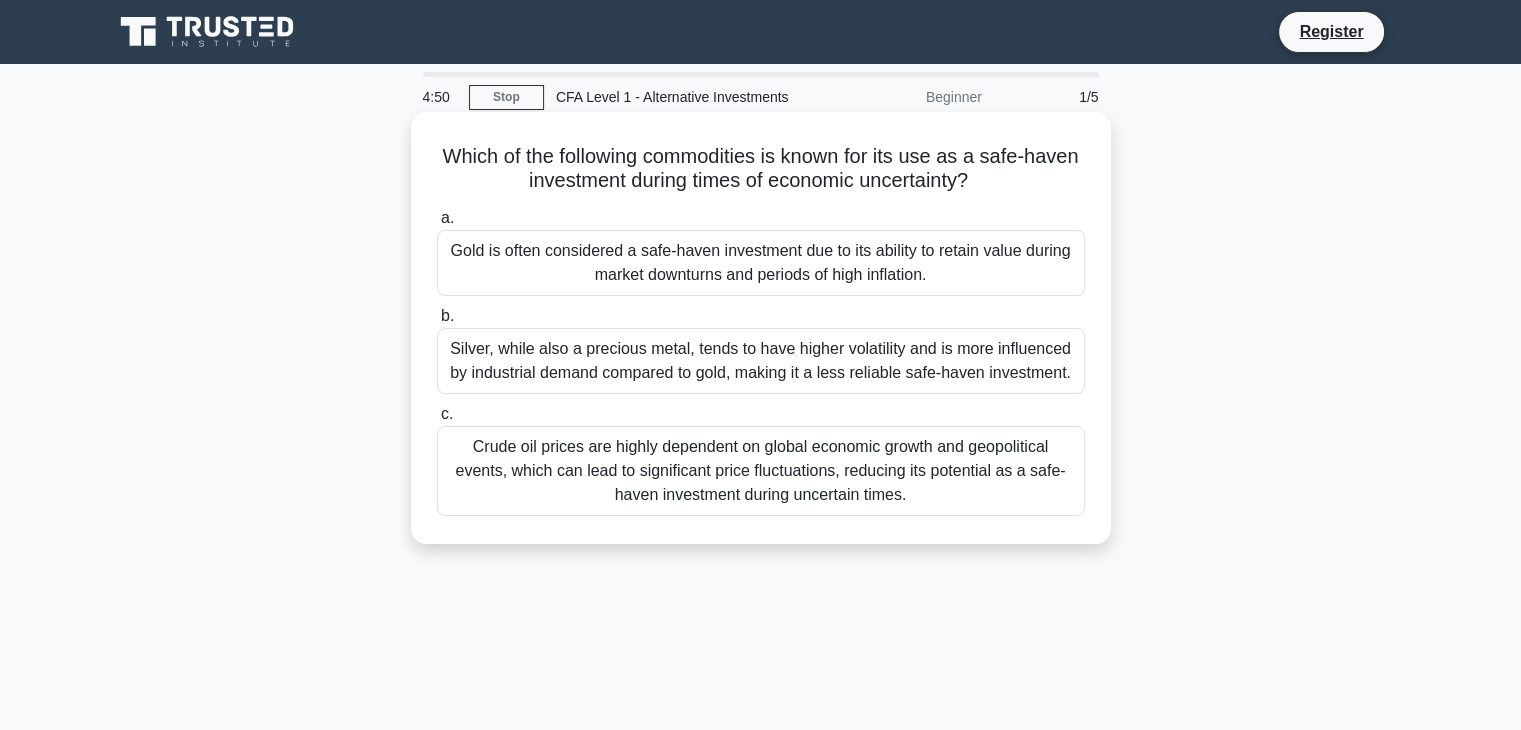 click on "Gold is often considered a safe-haven investment due to its ability to retain value during market downturns and periods of high inflation." at bounding box center (761, 263) 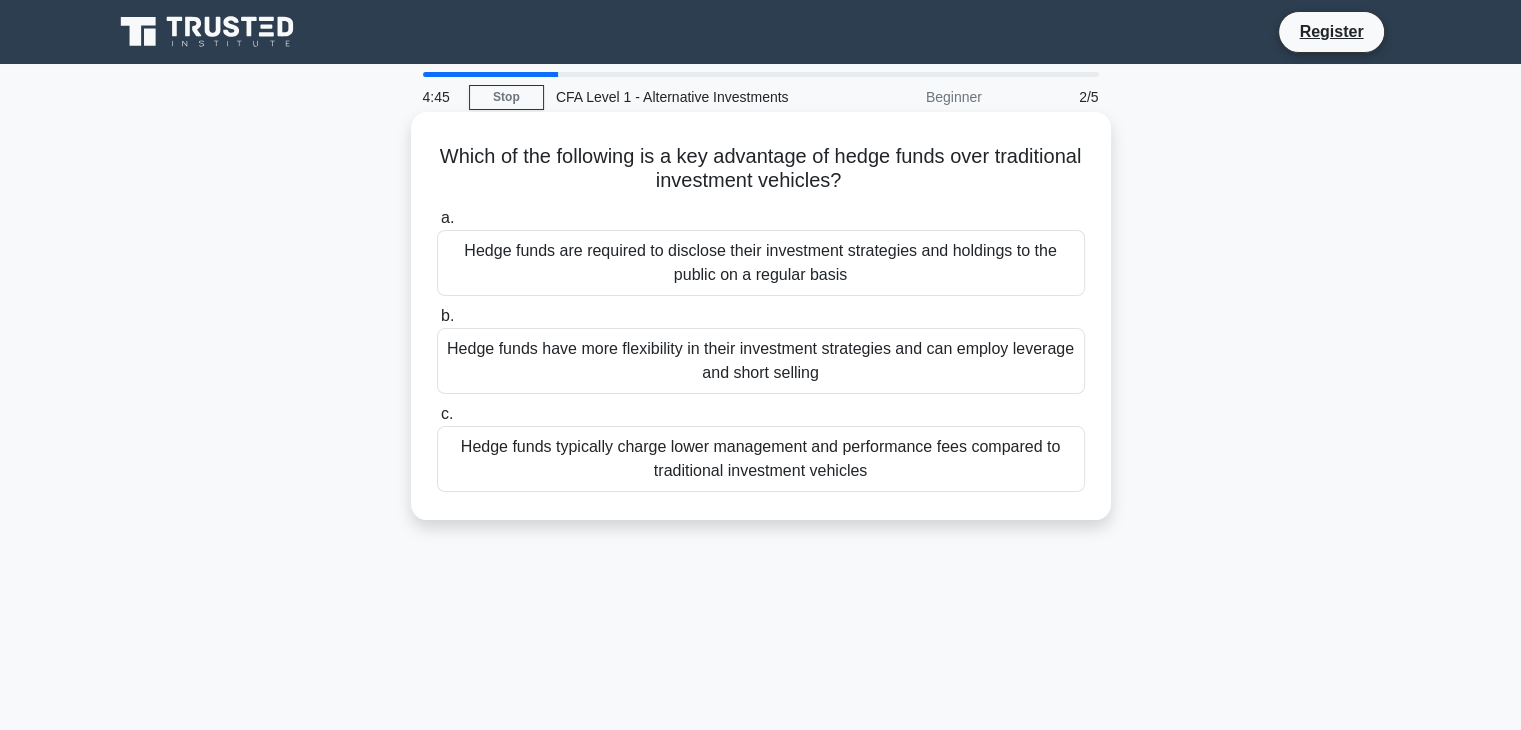 click on "a." at bounding box center [447, 217] 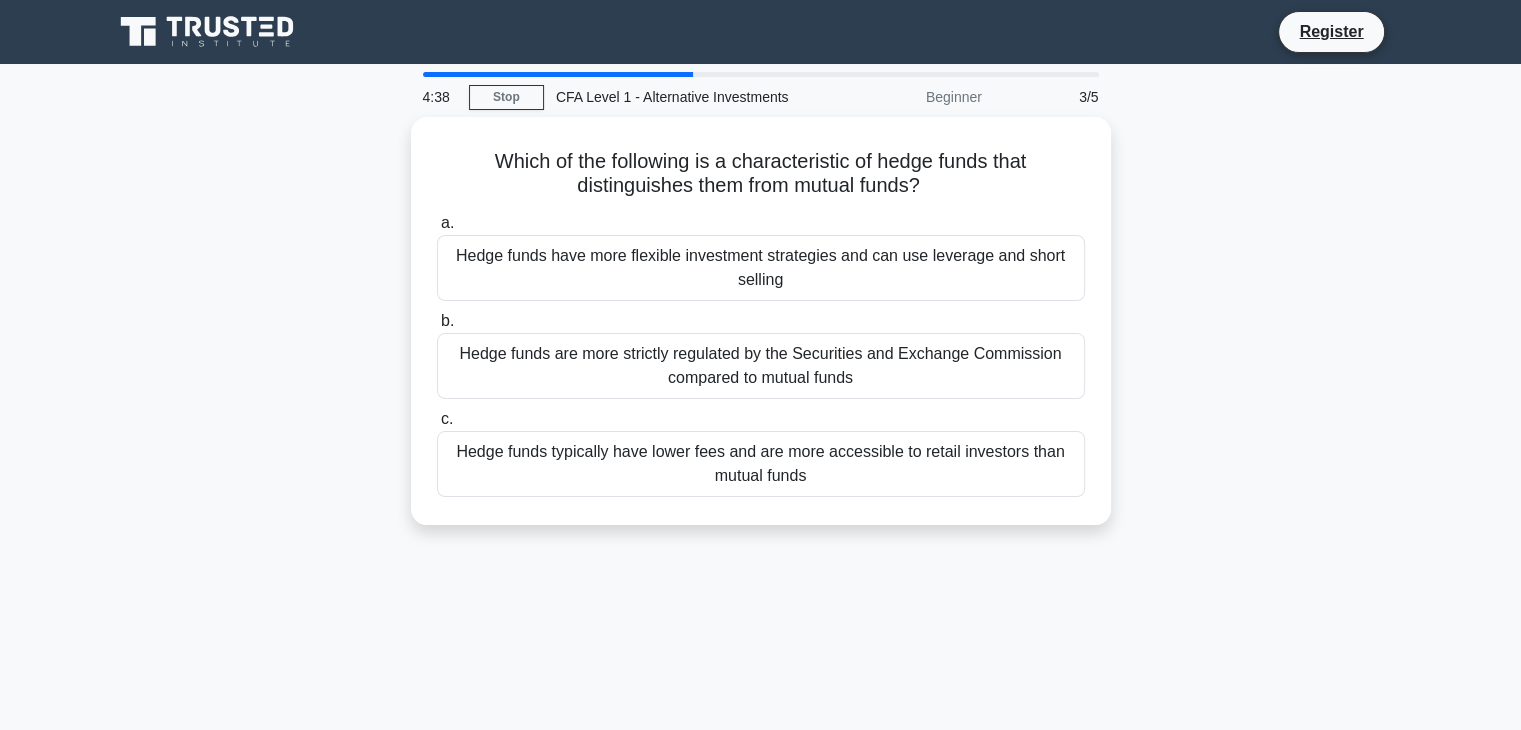 click at bounding box center (558, 74) 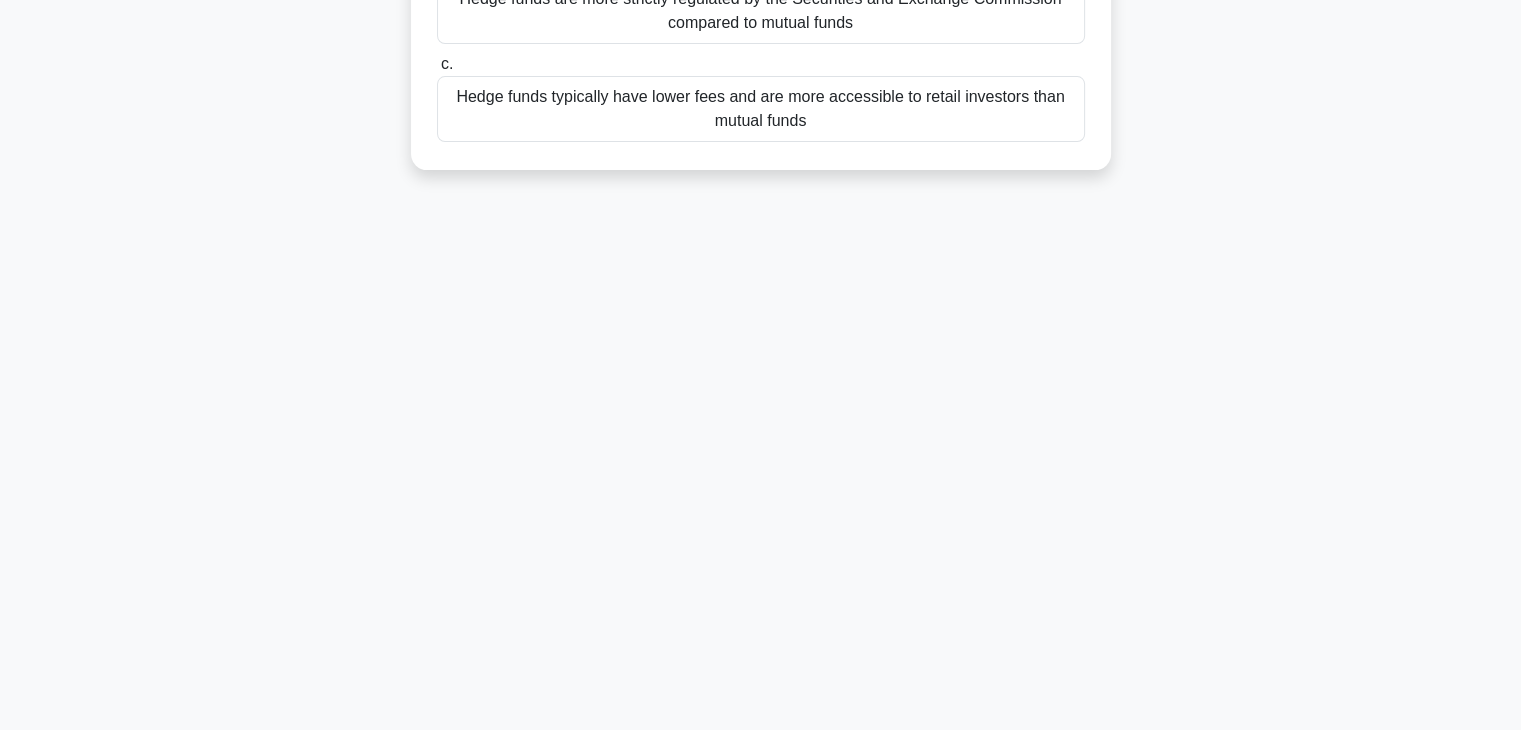 scroll, scrollTop: 0, scrollLeft: 0, axis: both 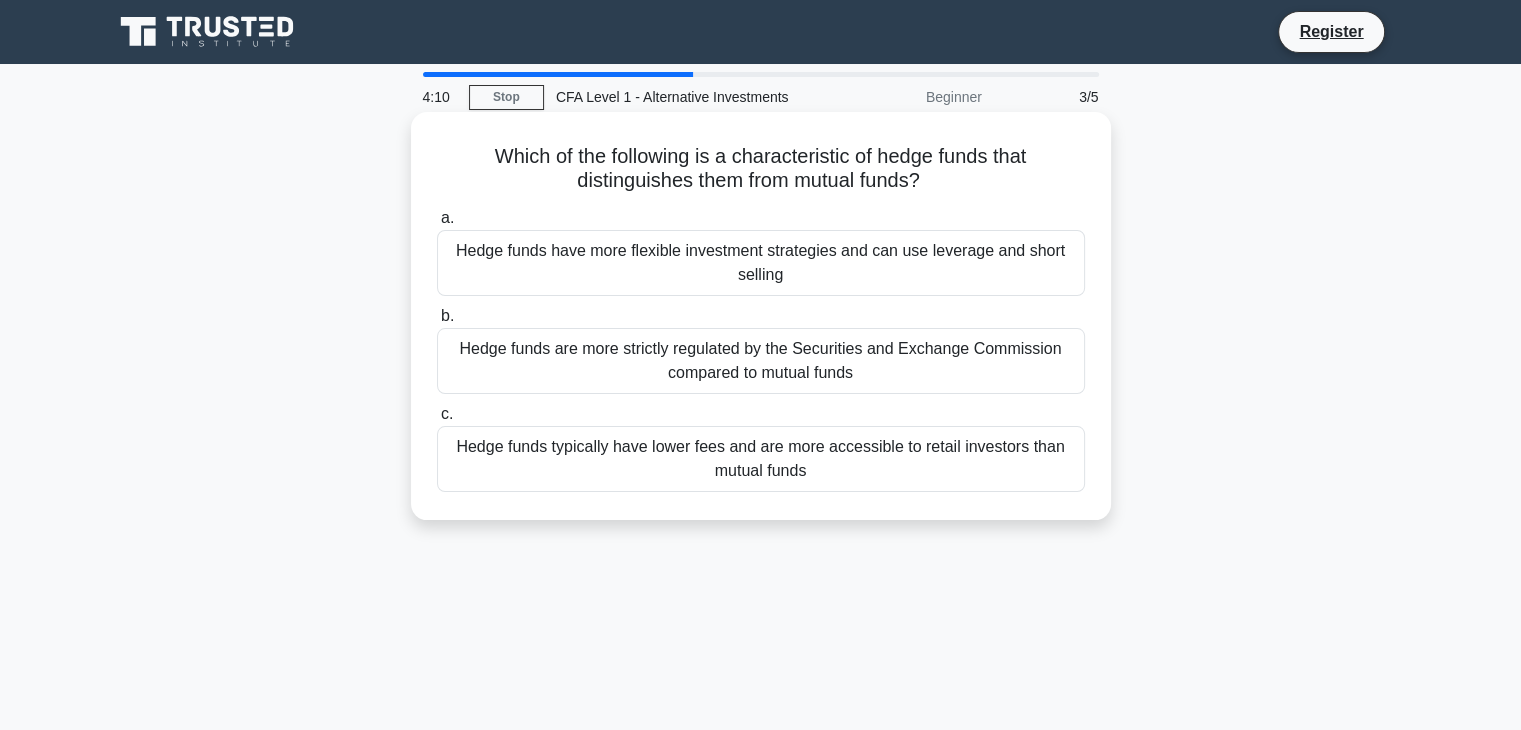 click on "Hedge funds have more flexible investment strategies and can use leverage and short selling" at bounding box center [761, 263] 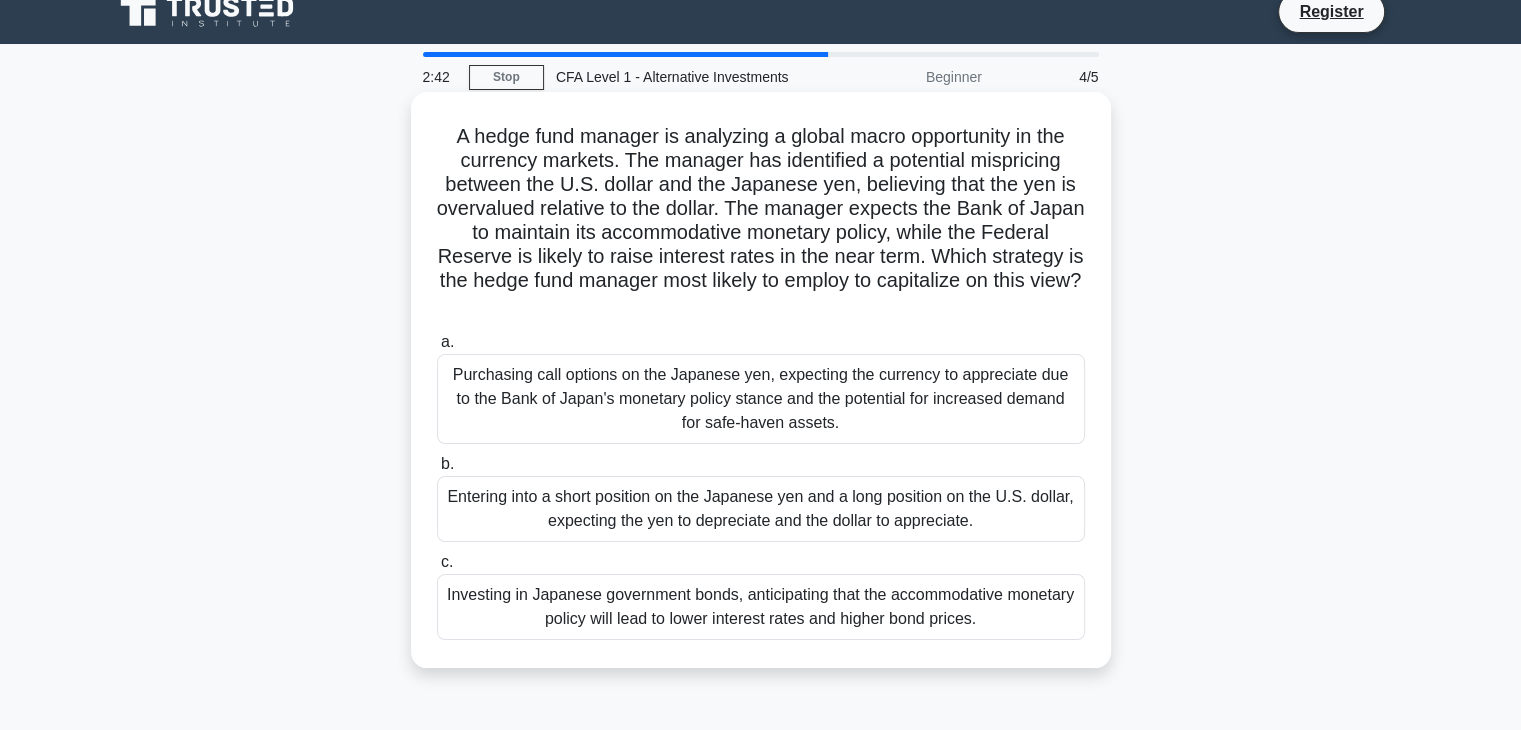 scroll, scrollTop: 22, scrollLeft: 0, axis: vertical 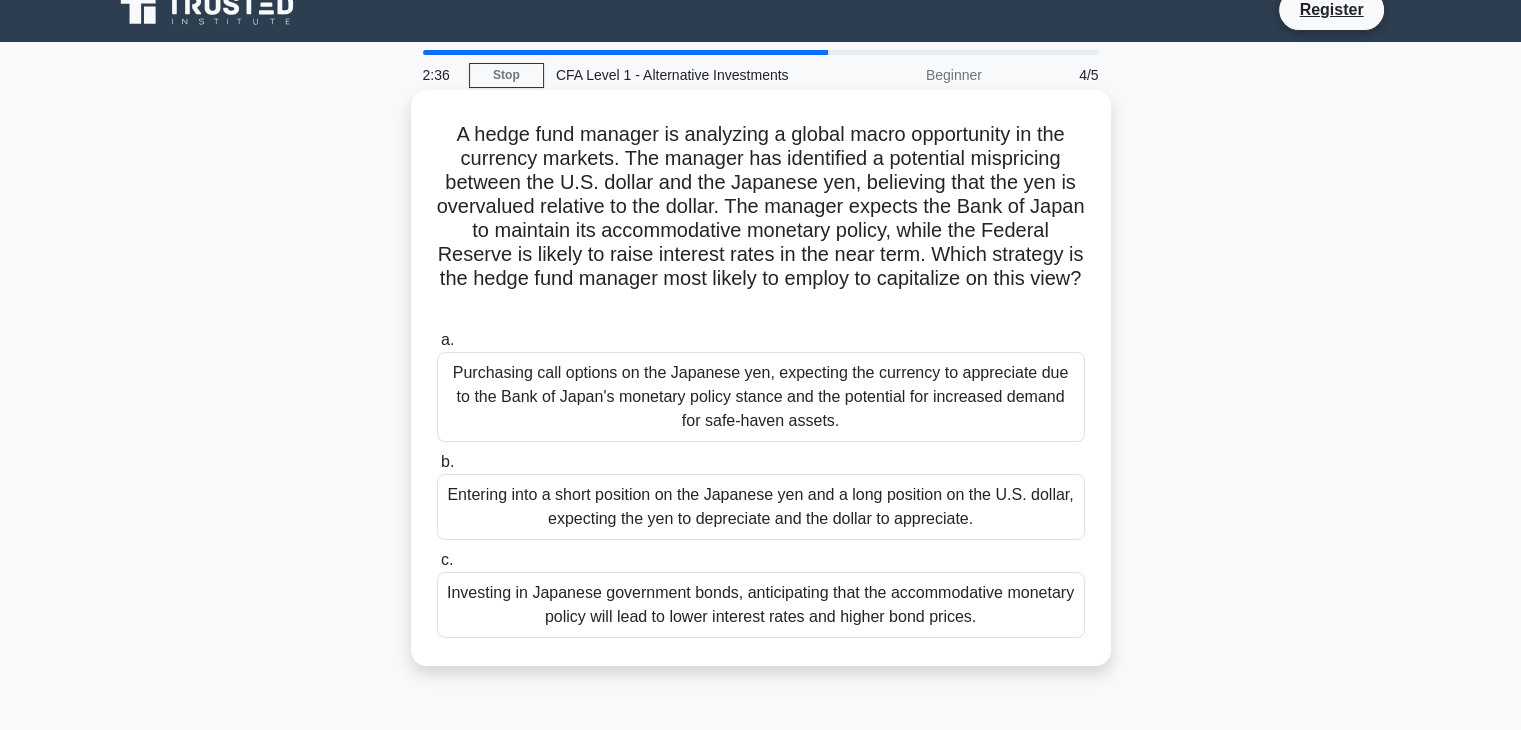 click on "Entering into a short position on the Japanese yen and a long position on the U.S. dollar, expecting the yen to depreciate and the dollar to appreciate." at bounding box center [761, 507] 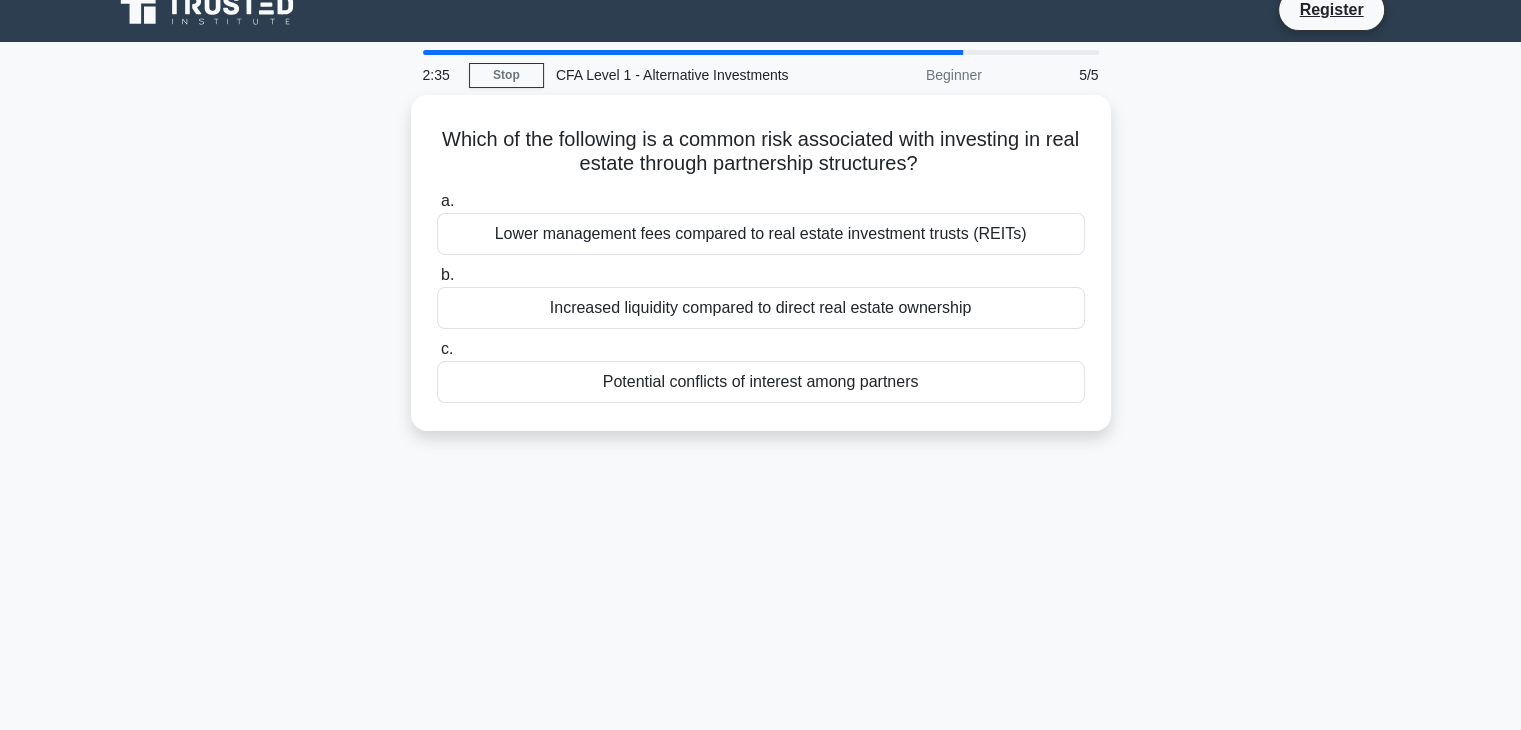 scroll, scrollTop: 0, scrollLeft: 0, axis: both 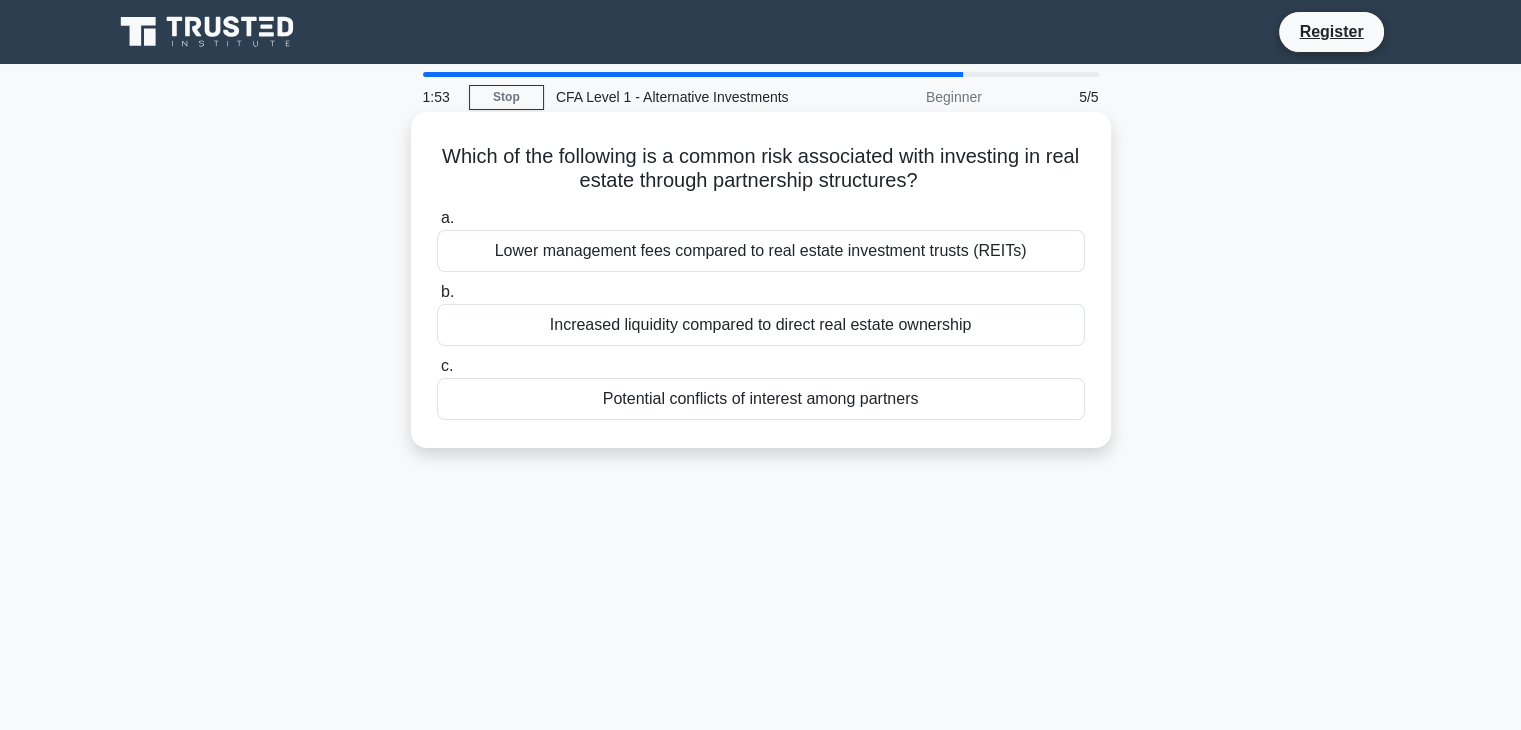 click on "Potential conflicts of interest among partners" at bounding box center [761, 399] 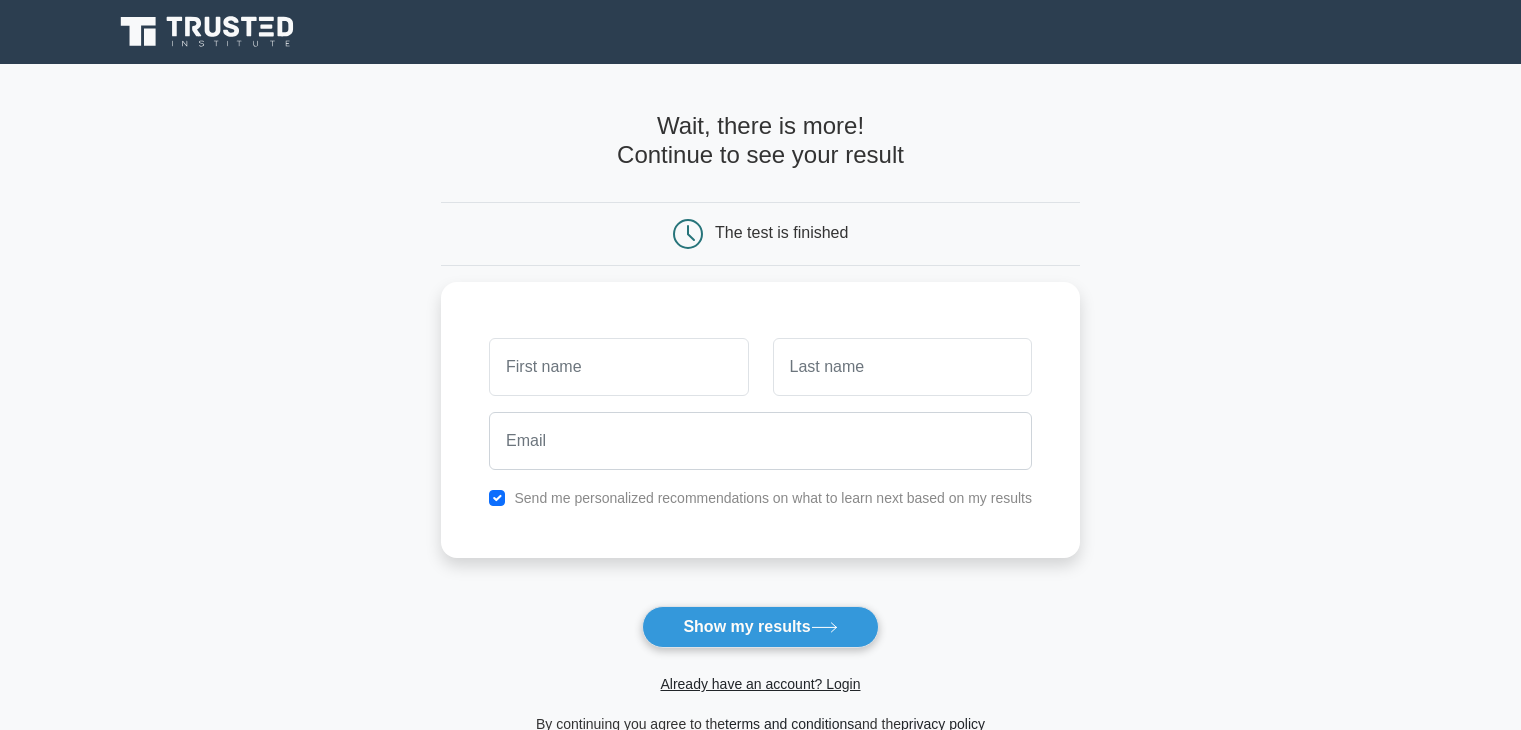 scroll, scrollTop: 0, scrollLeft: 0, axis: both 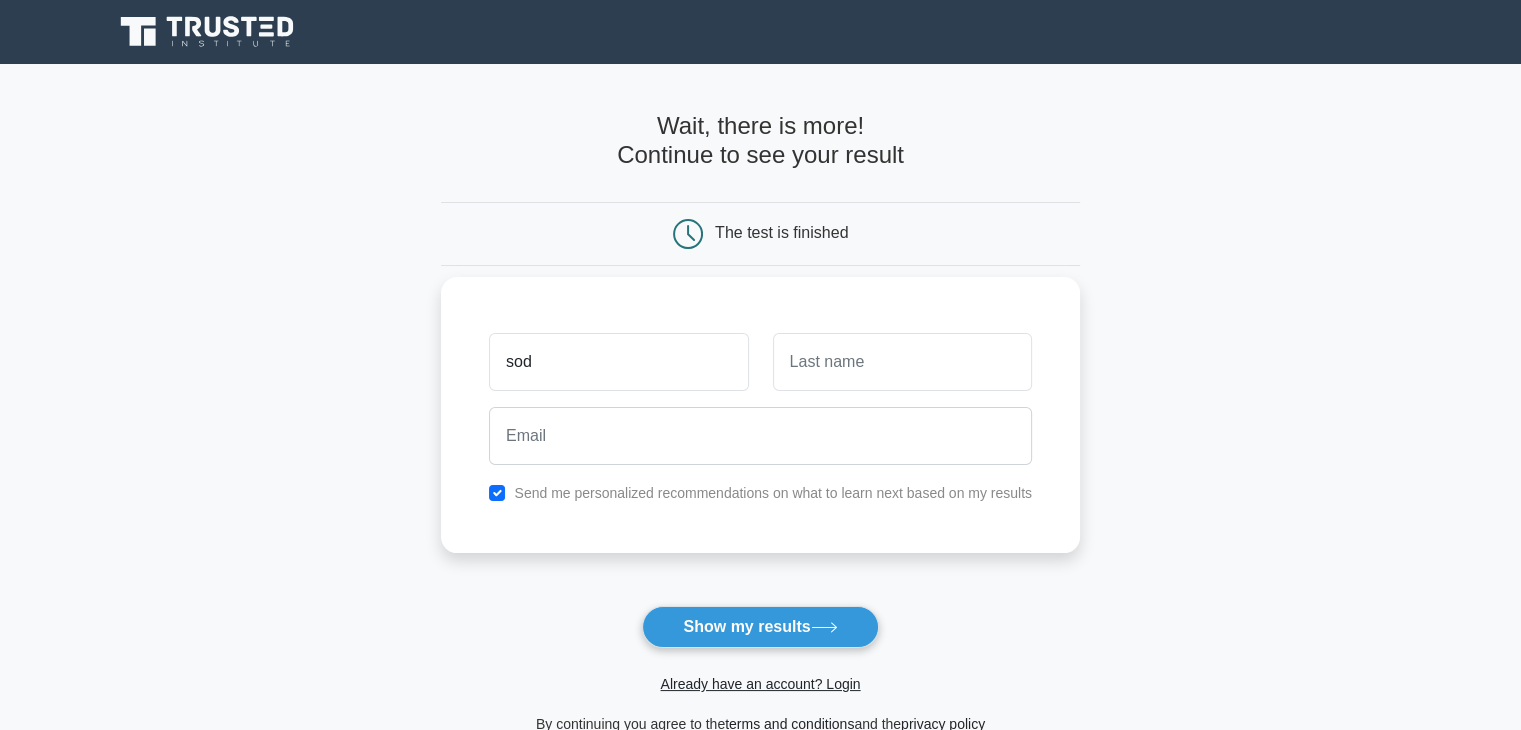 type on "sod" 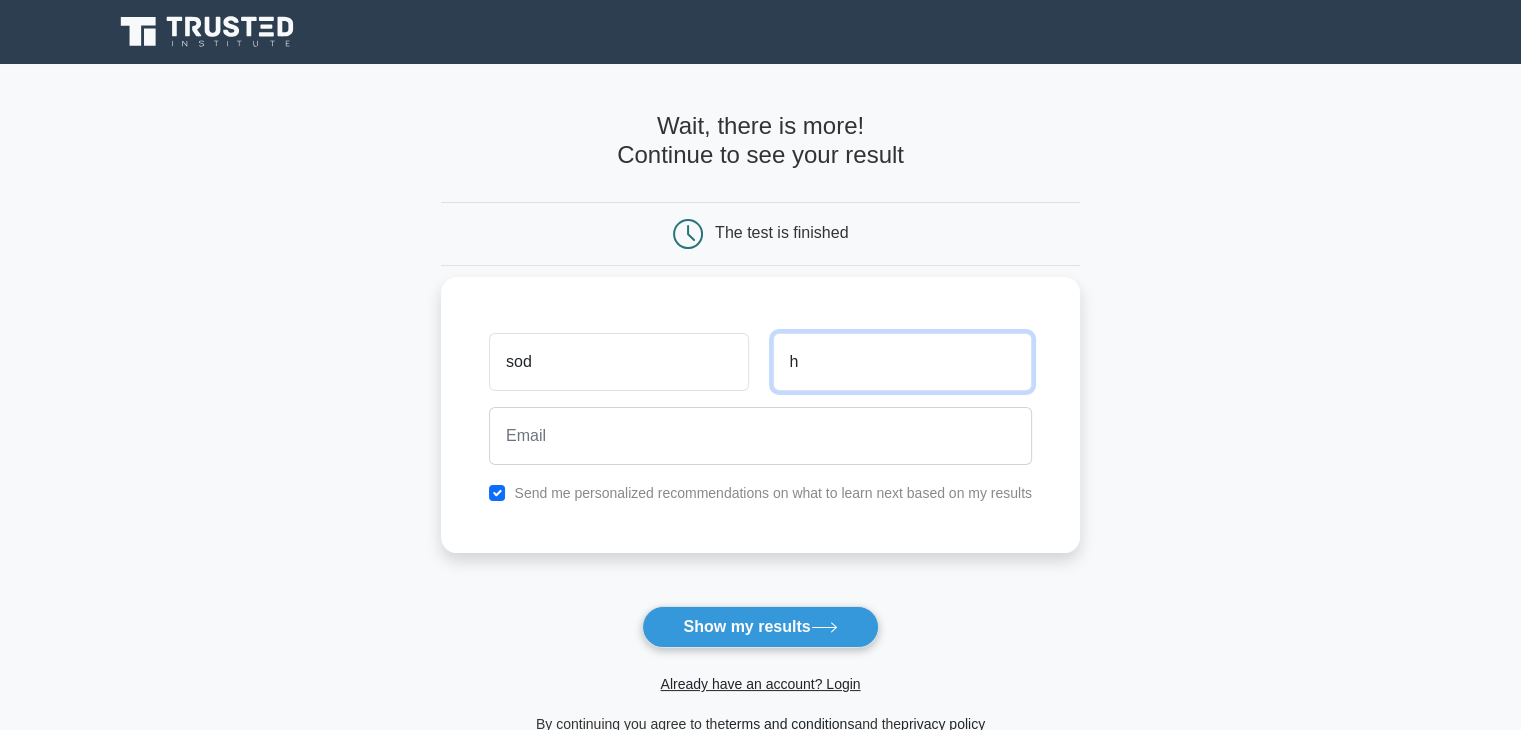 type on "h" 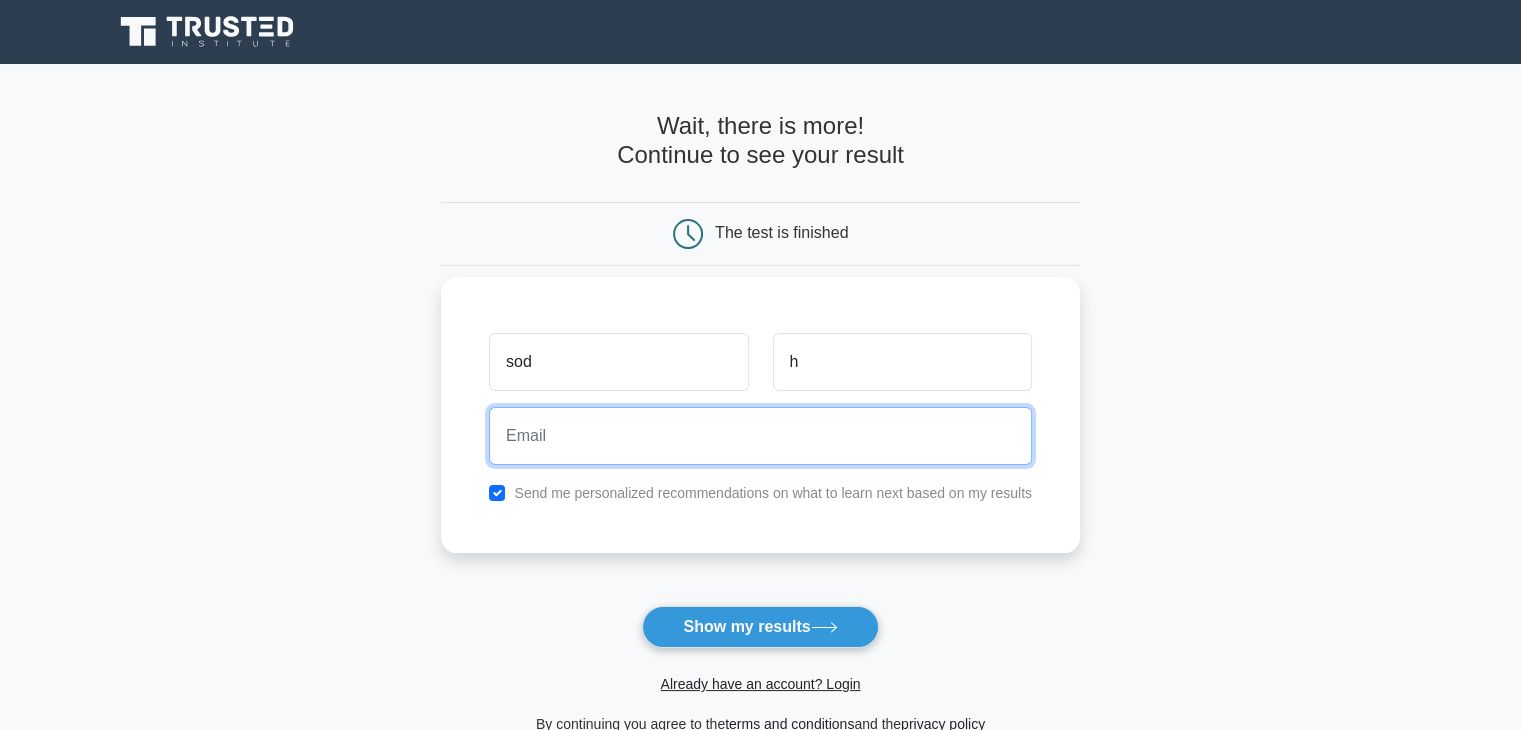 click at bounding box center (760, 436) 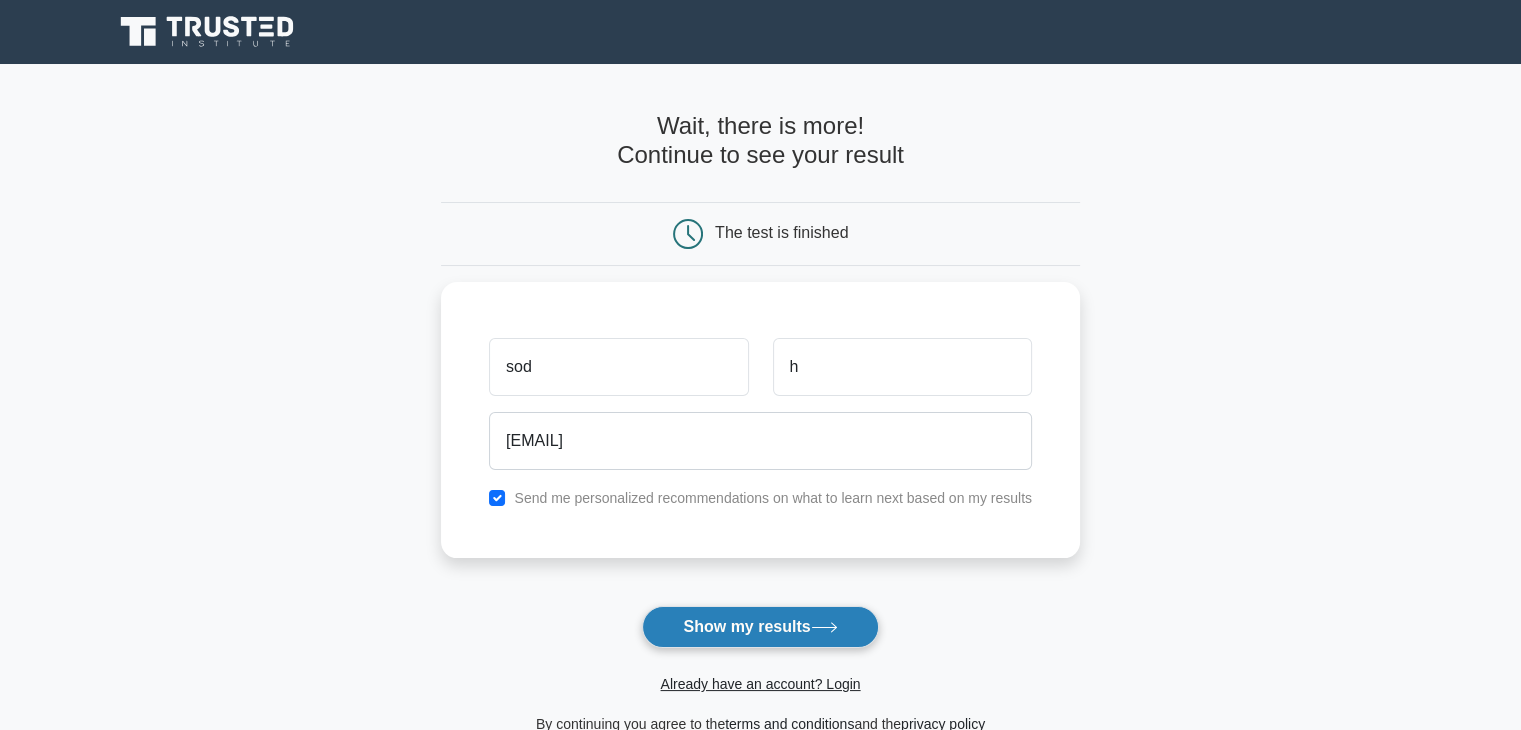 click on "Show my results" at bounding box center (760, 627) 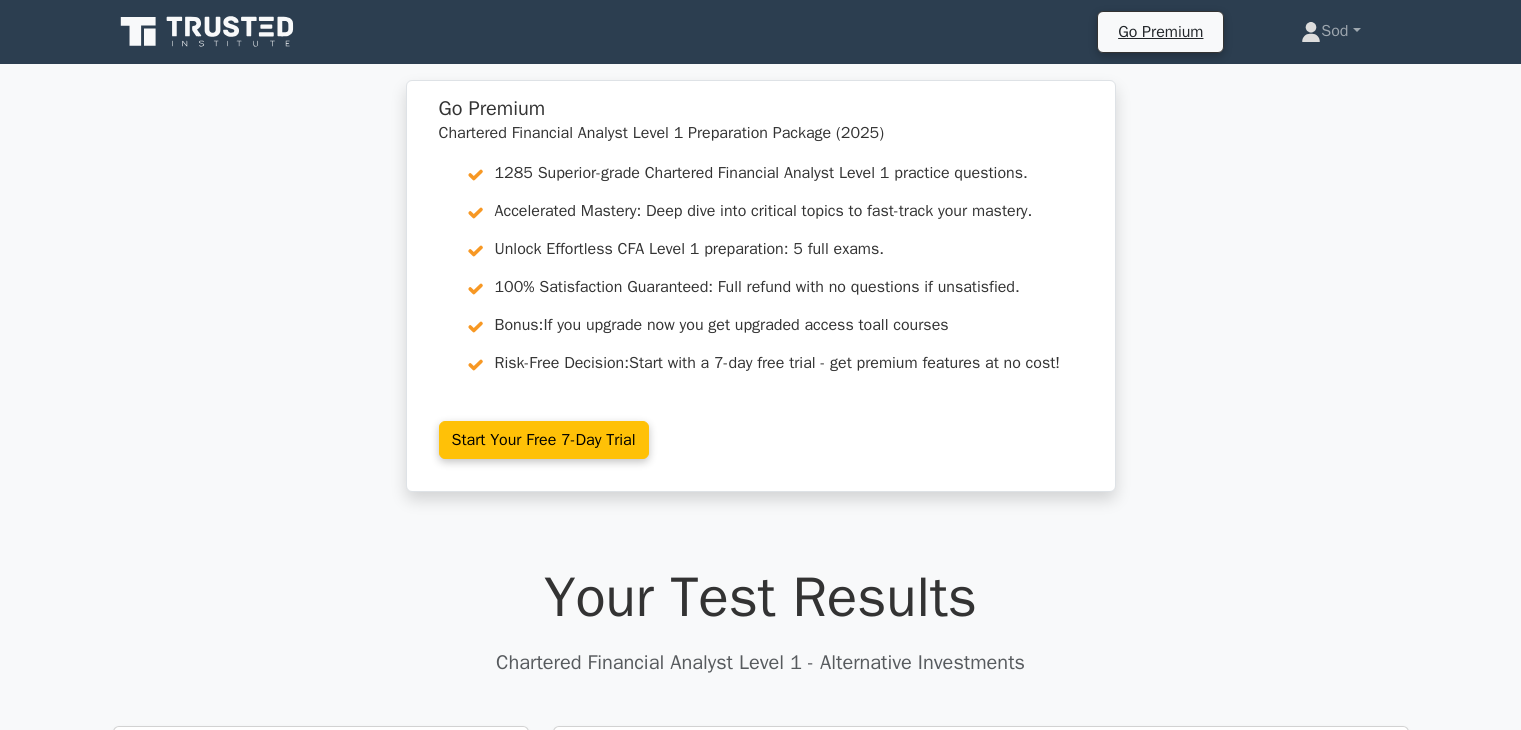 scroll, scrollTop: 0, scrollLeft: 0, axis: both 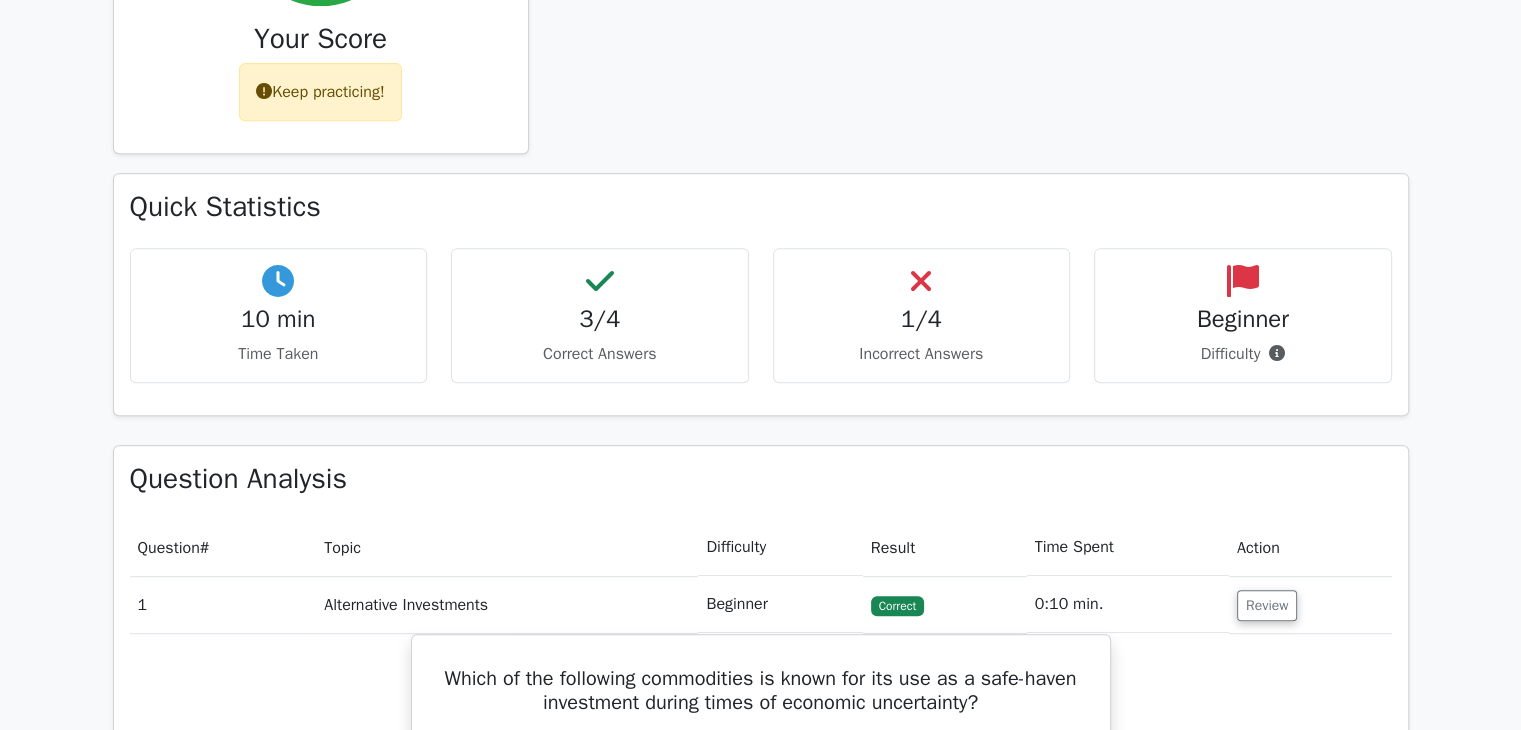 click on "1/4" at bounding box center (922, 319) 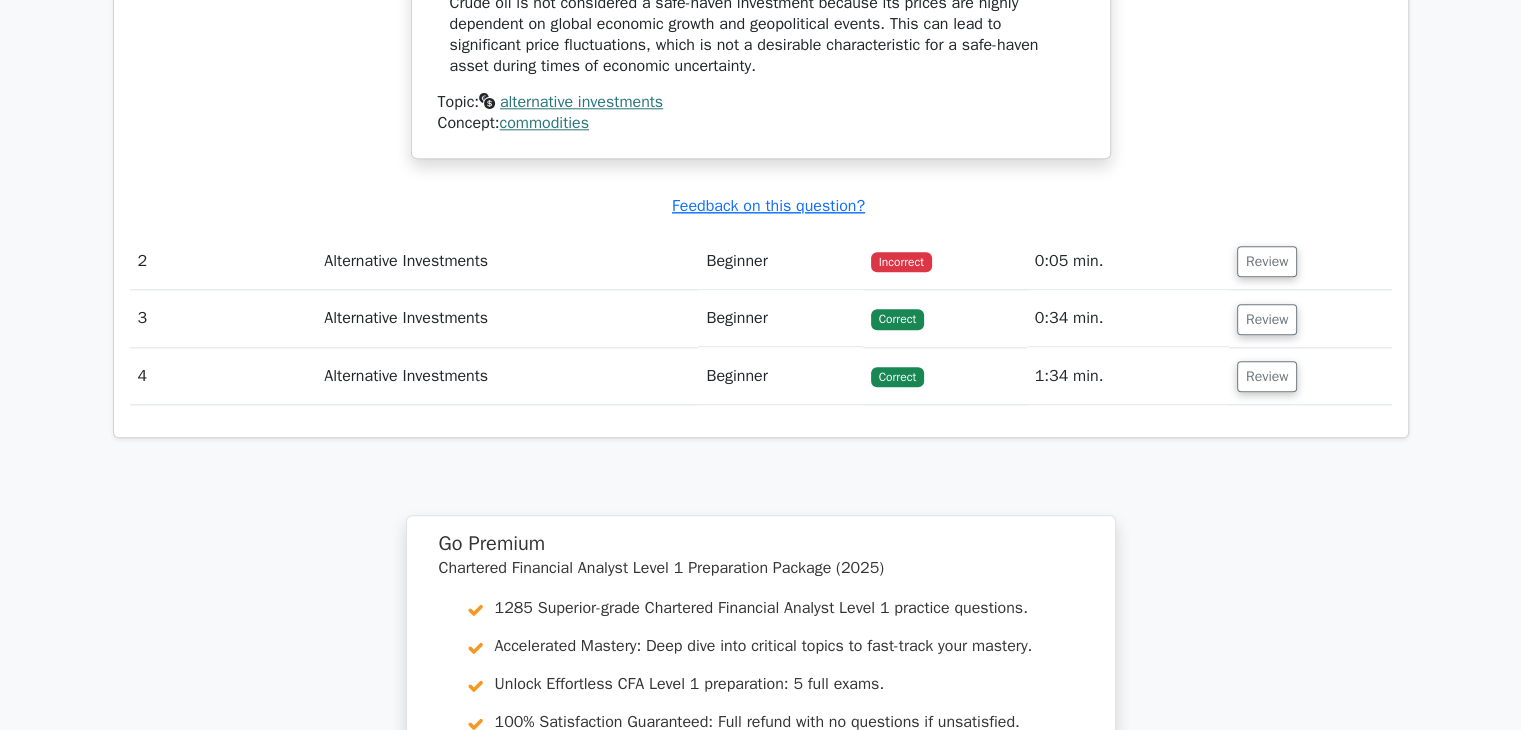 scroll, scrollTop: 2152, scrollLeft: 0, axis: vertical 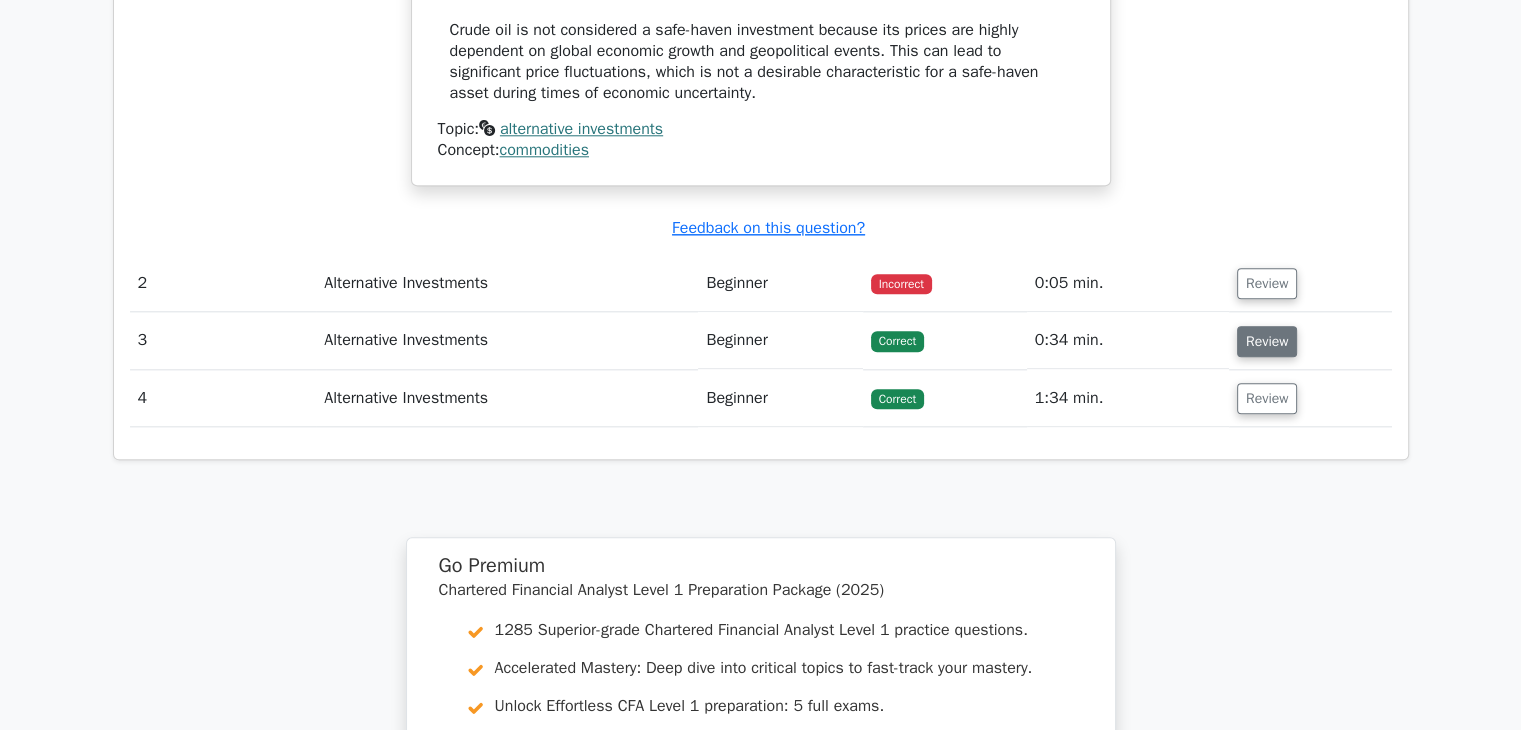click on "Review" at bounding box center (1267, 341) 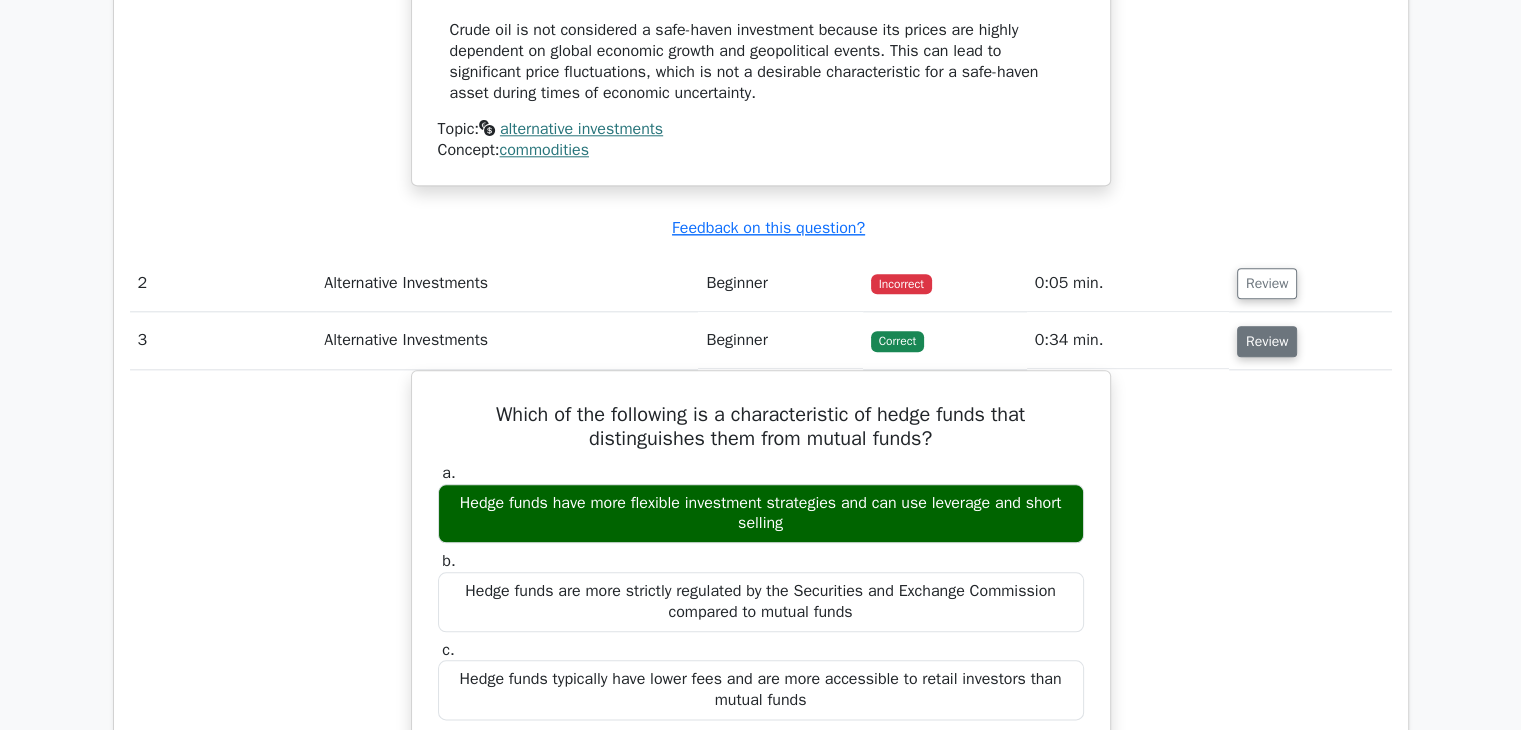 click on "Review" at bounding box center (1267, 341) 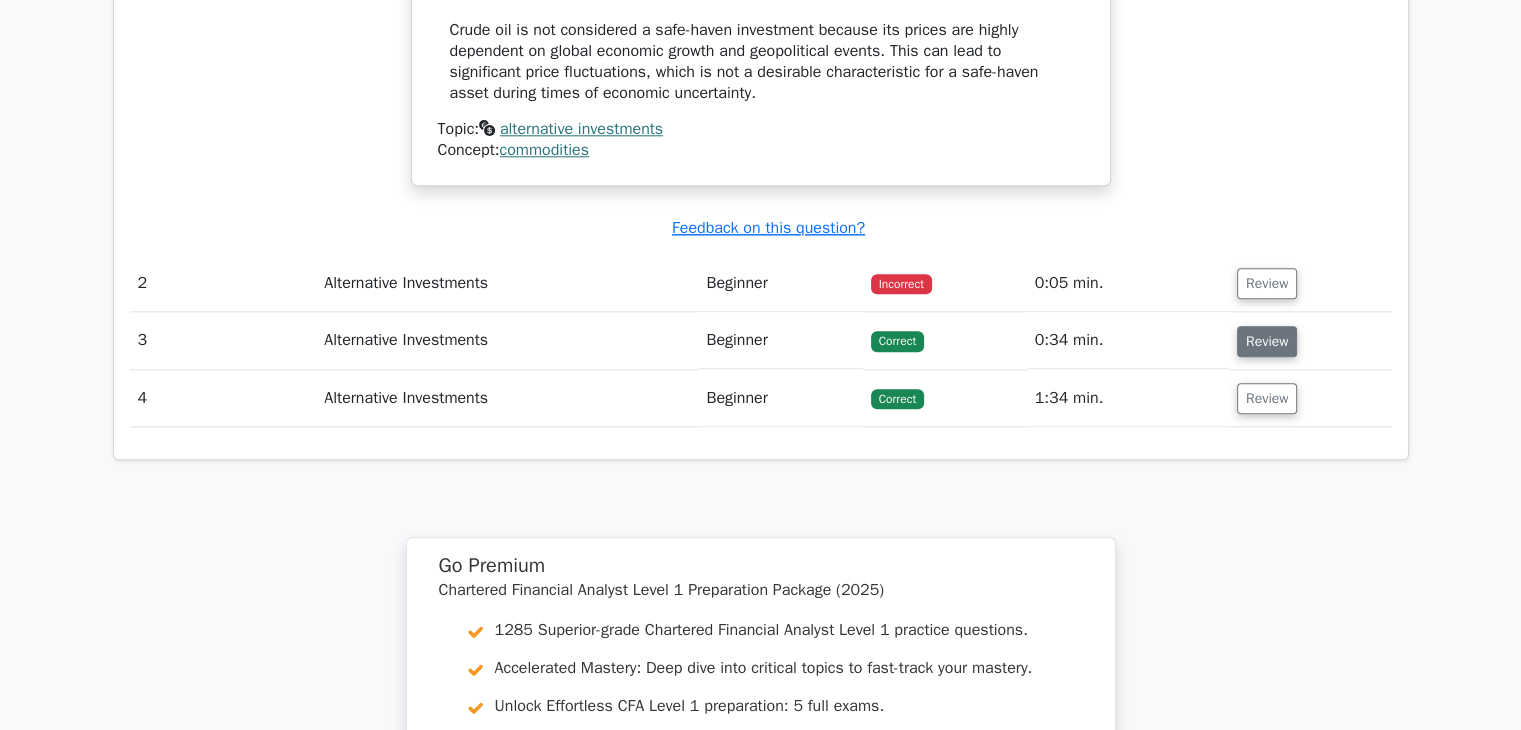 click on "Review" at bounding box center (1267, 341) 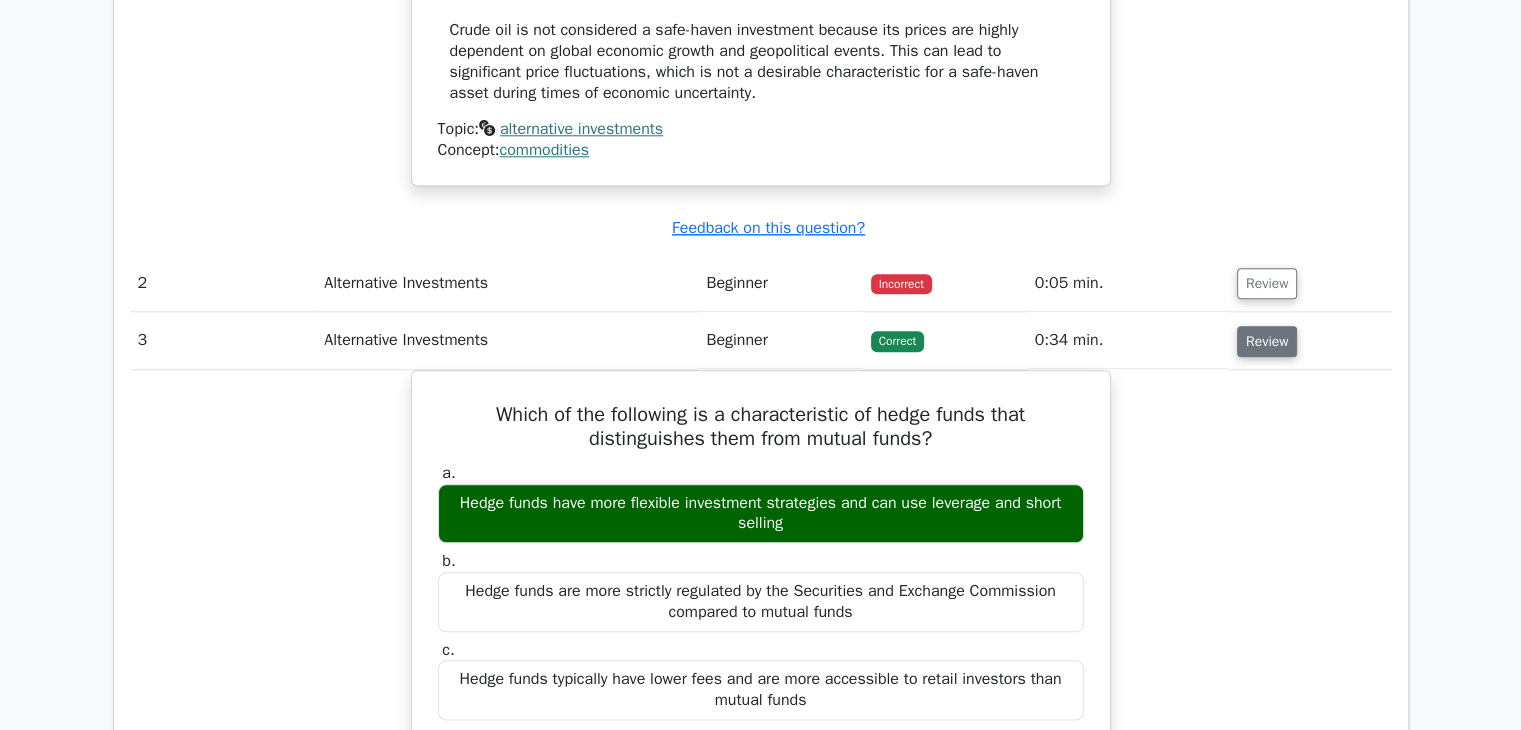 click on "Review" at bounding box center (1267, 341) 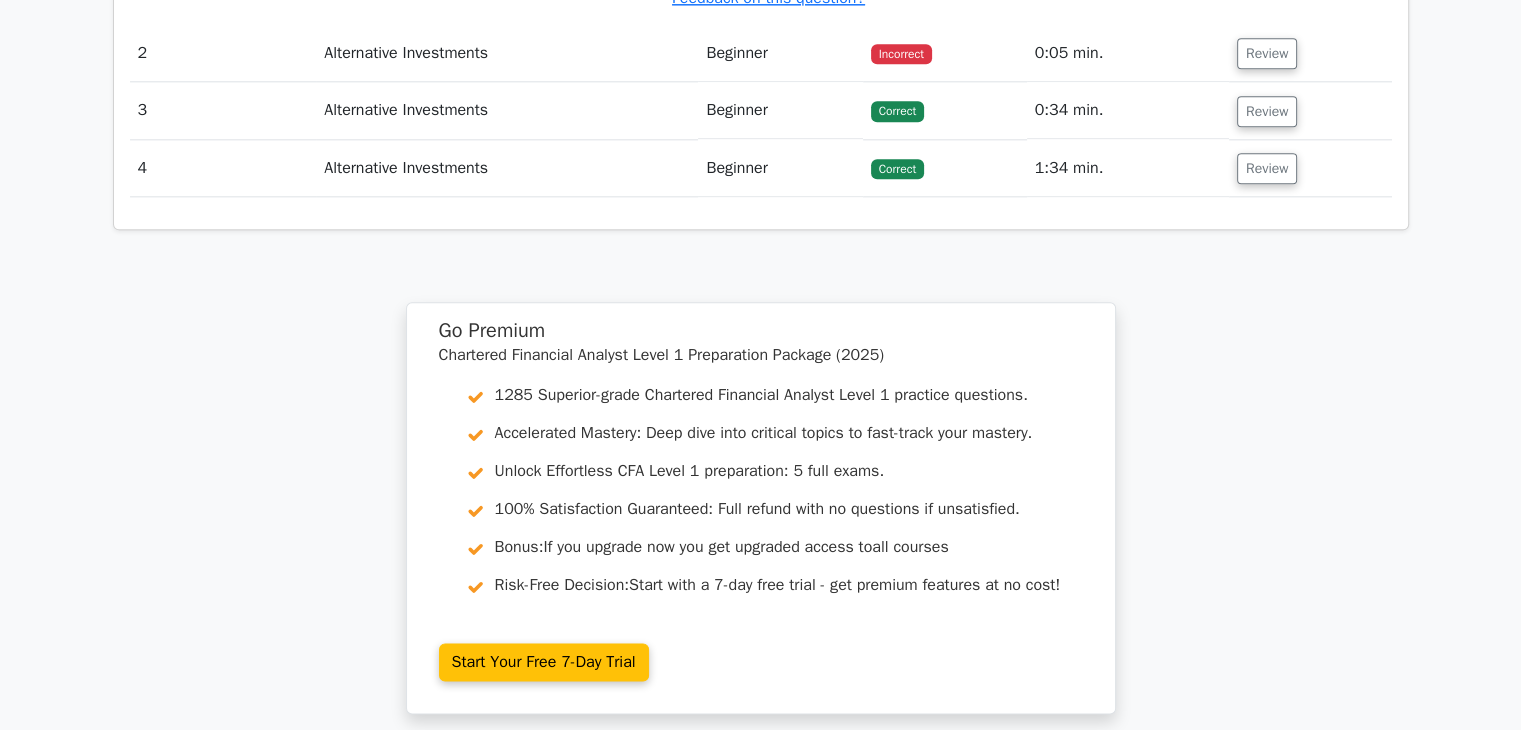 scroll, scrollTop: 2230, scrollLeft: 0, axis: vertical 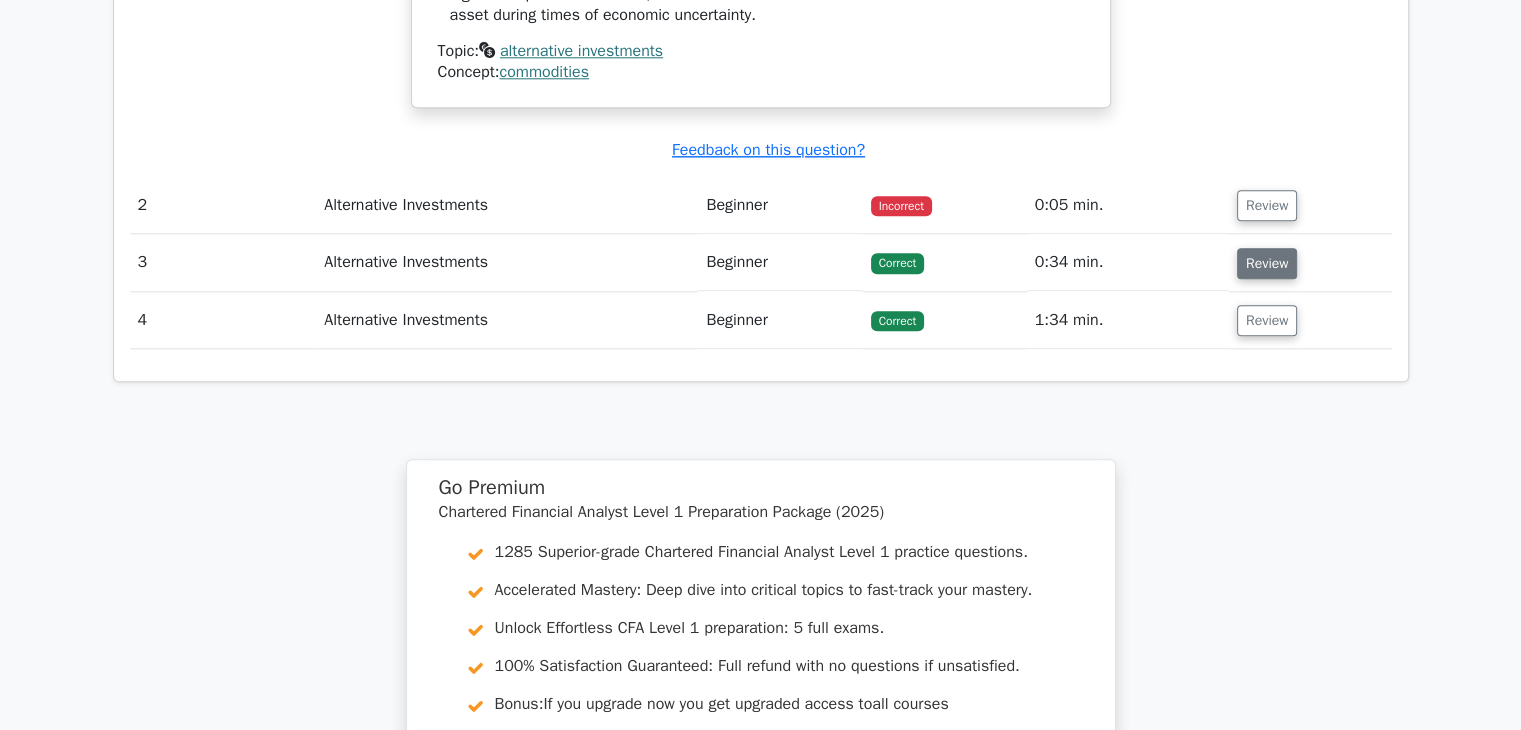 click on "Review" at bounding box center (1267, 263) 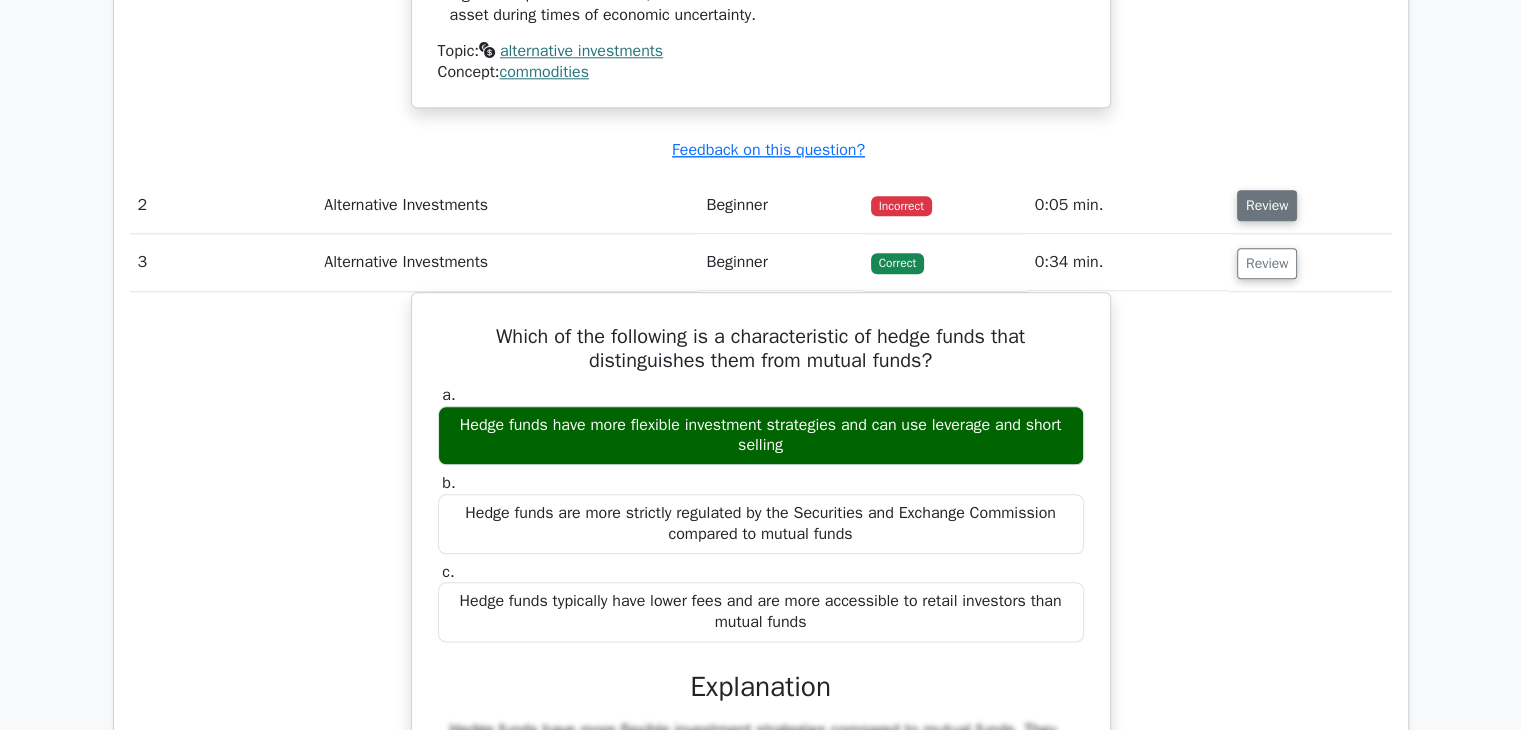 click on "Review" at bounding box center [1267, 205] 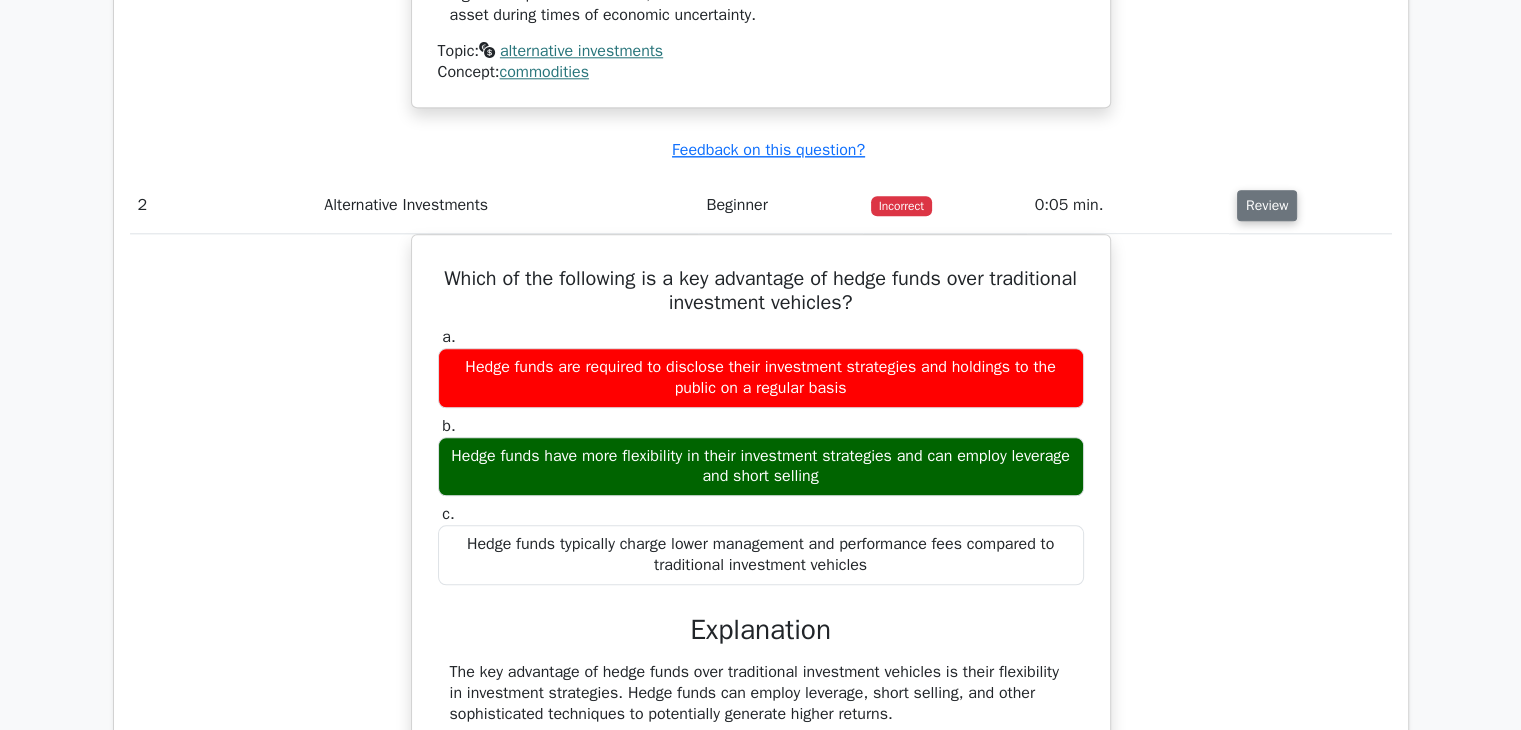 click on "Review" at bounding box center [1267, 205] 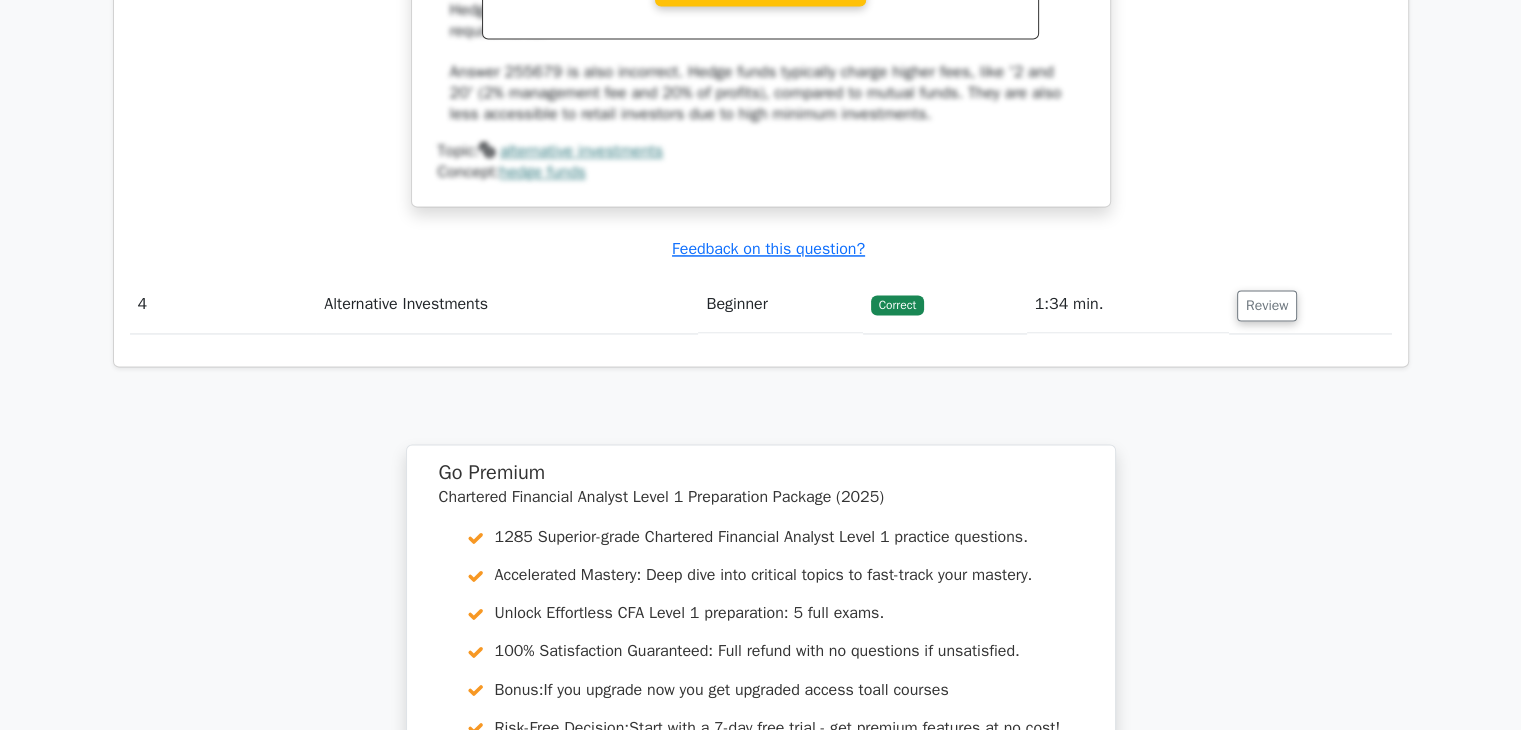 scroll, scrollTop: 3116, scrollLeft: 0, axis: vertical 